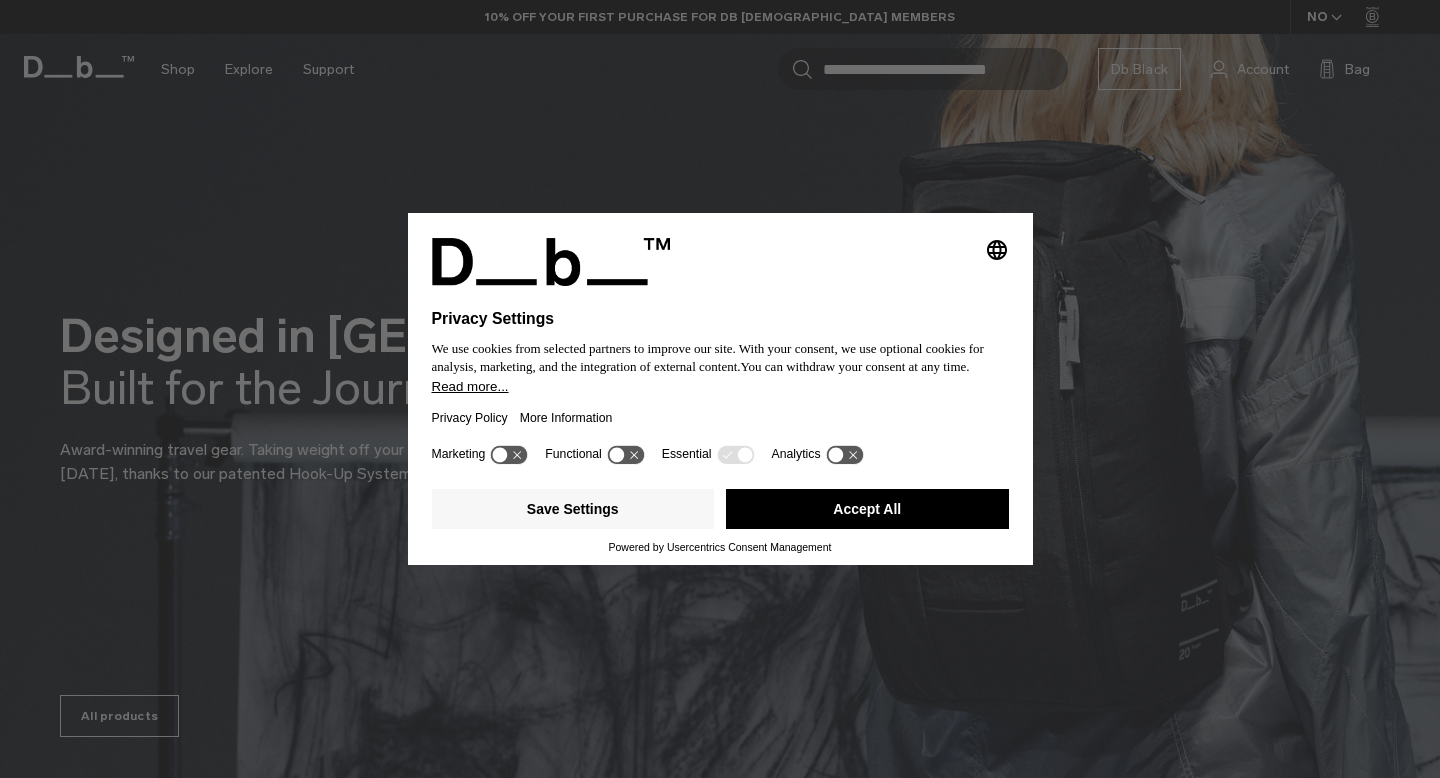 scroll, scrollTop: 0, scrollLeft: 0, axis: both 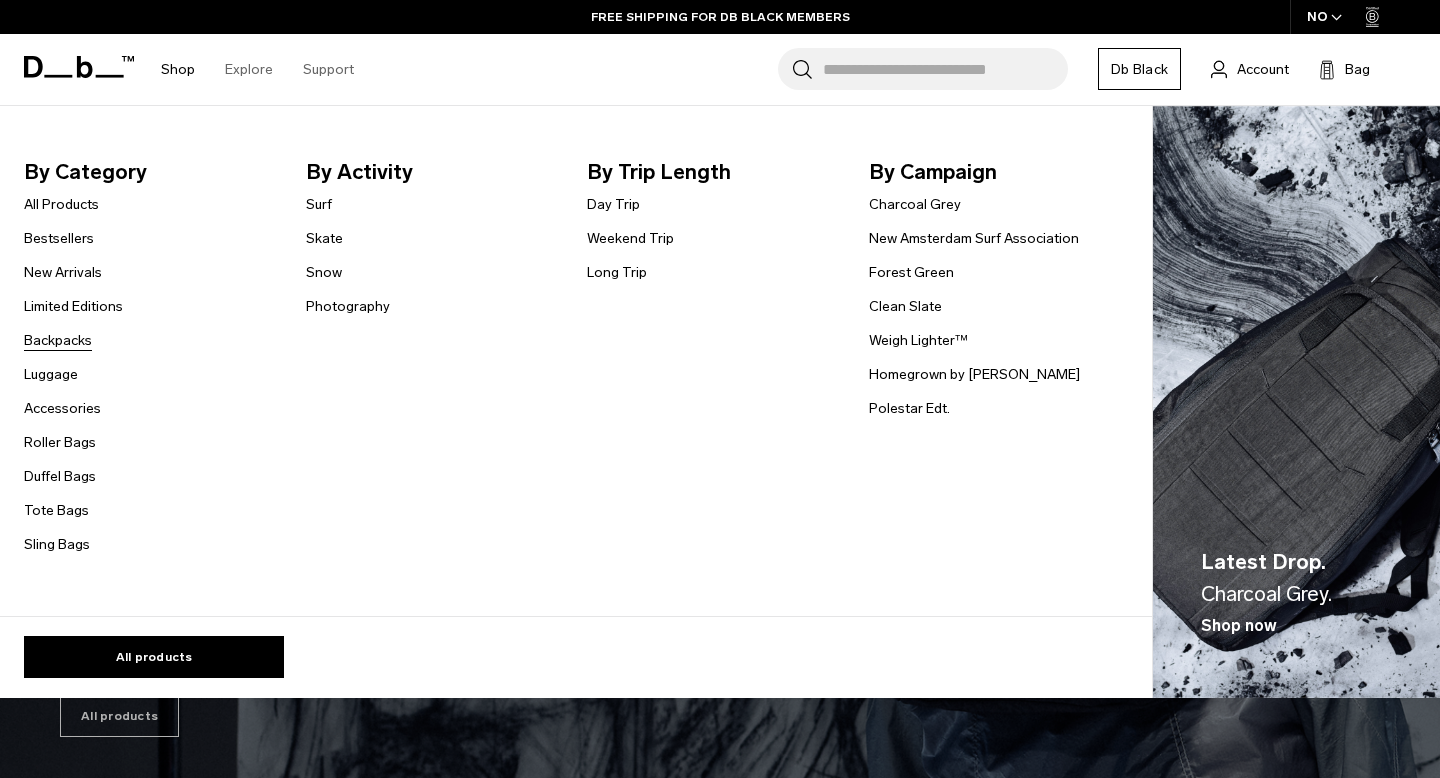 click on "Backpacks" at bounding box center (58, 340) 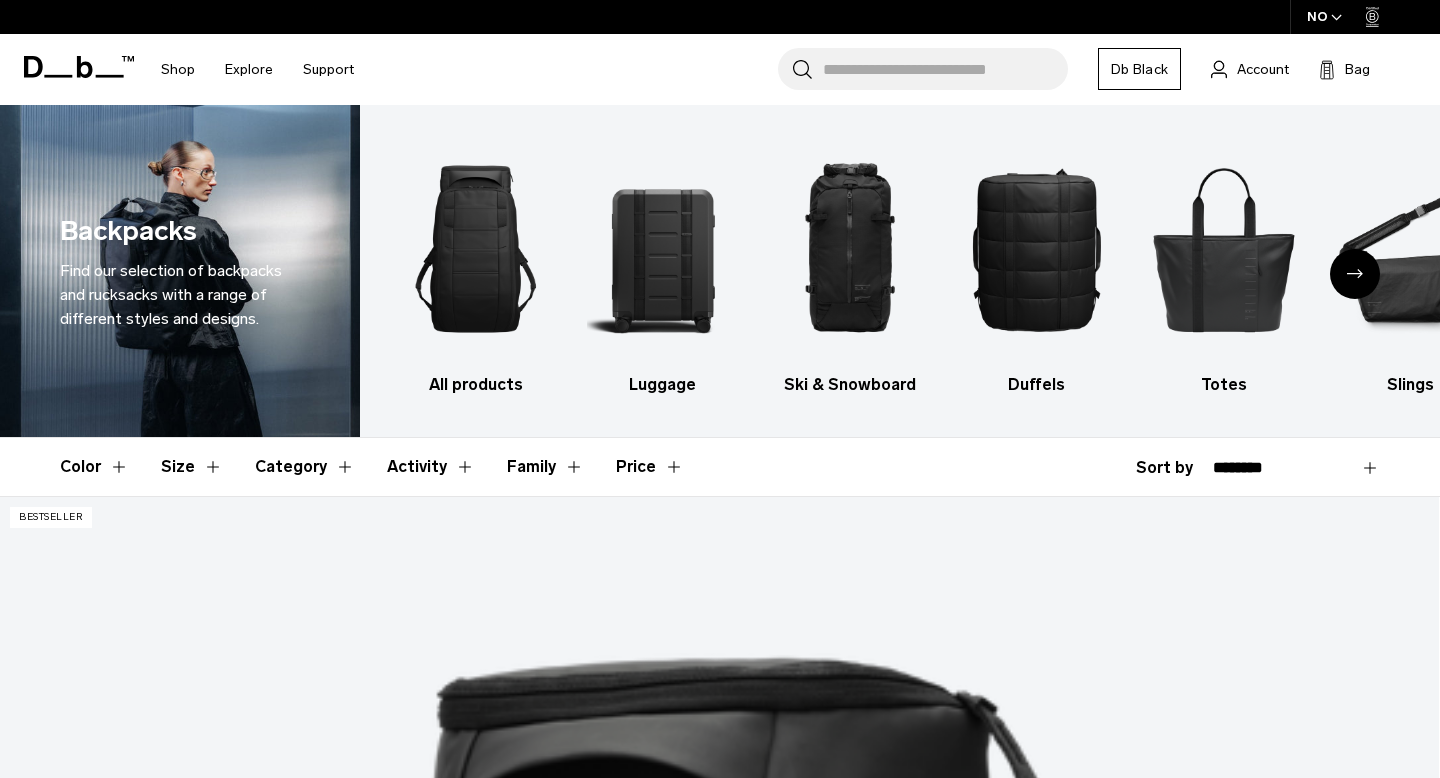 scroll, scrollTop: 295, scrollLeft: 0, axis: vertical 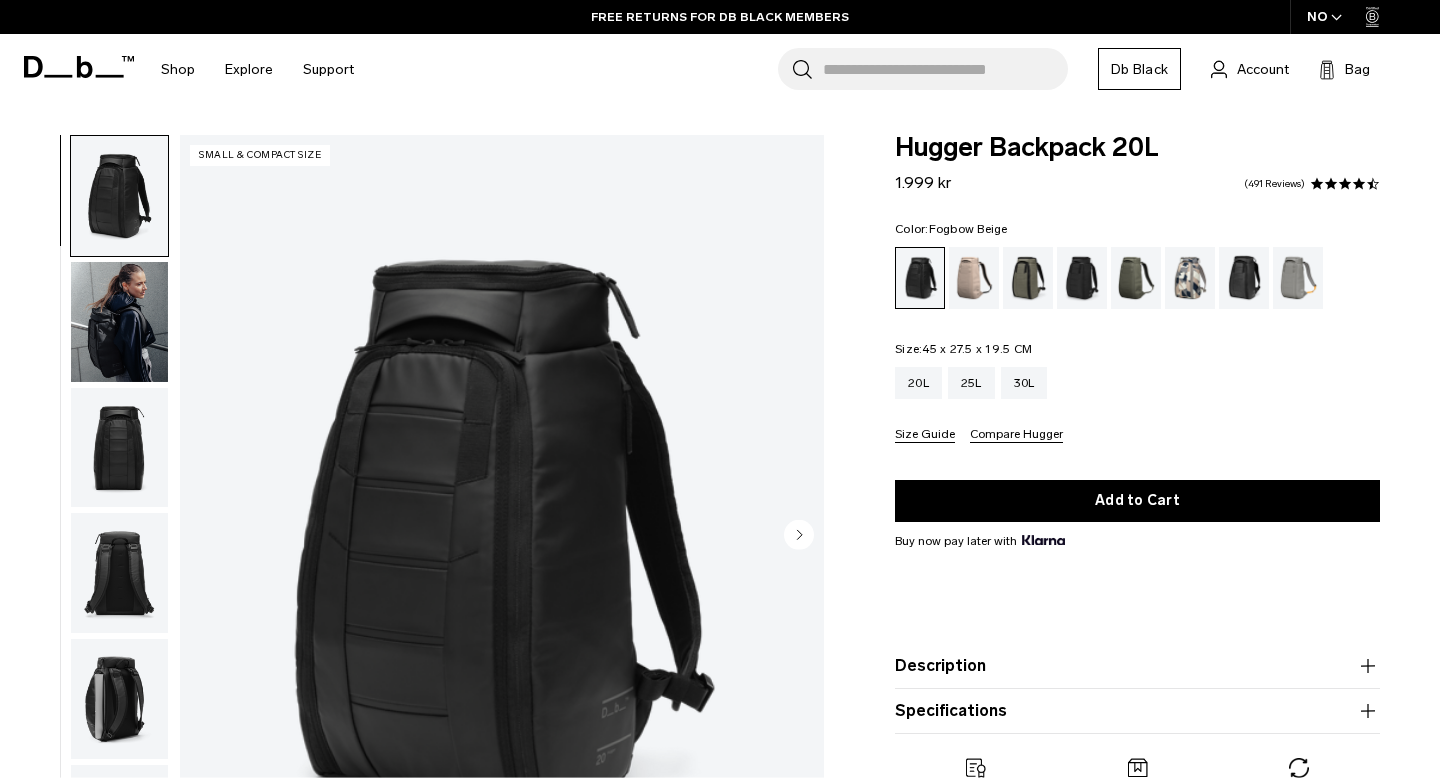 click at bounding box center [974, 278] 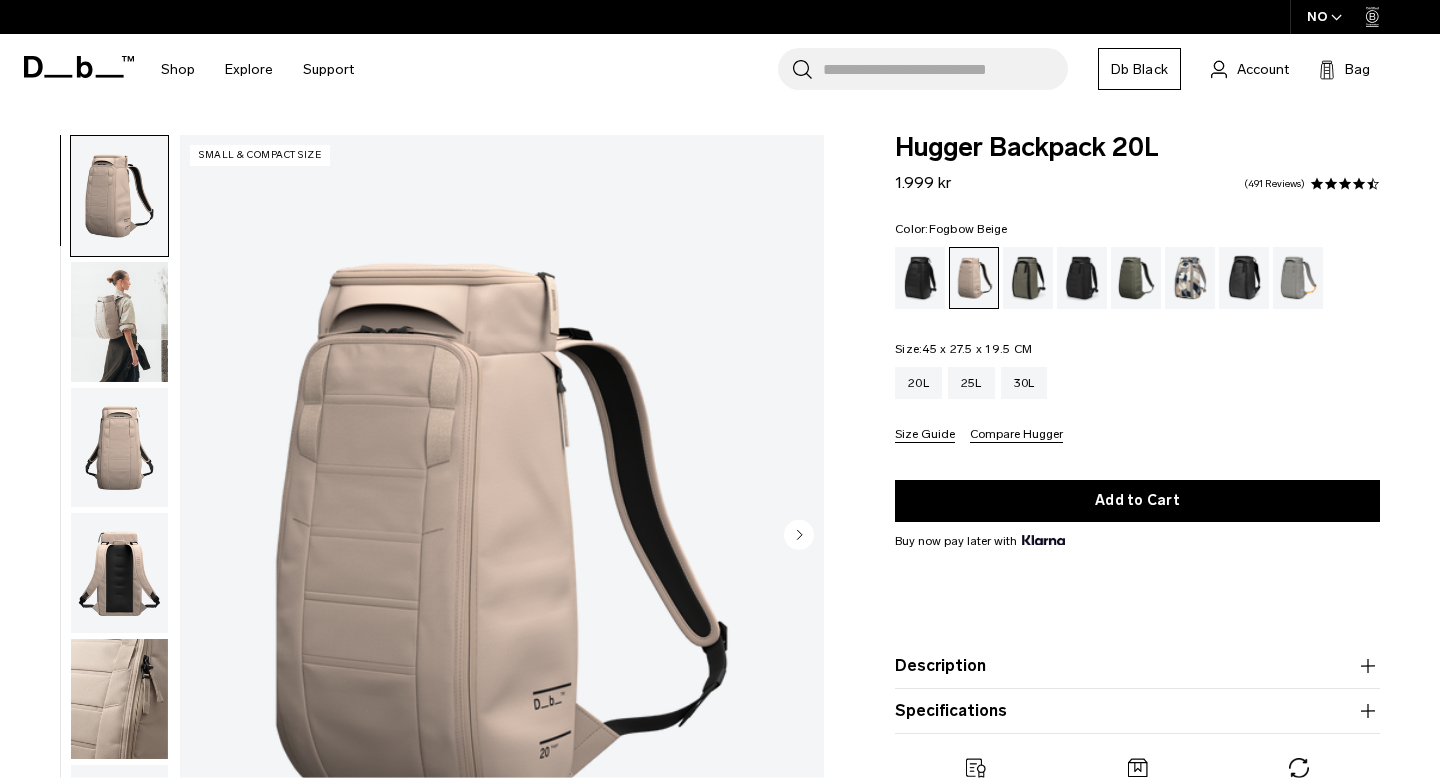 scroll, scrollTop: 60, scrollLeft: 0, axis: vertical 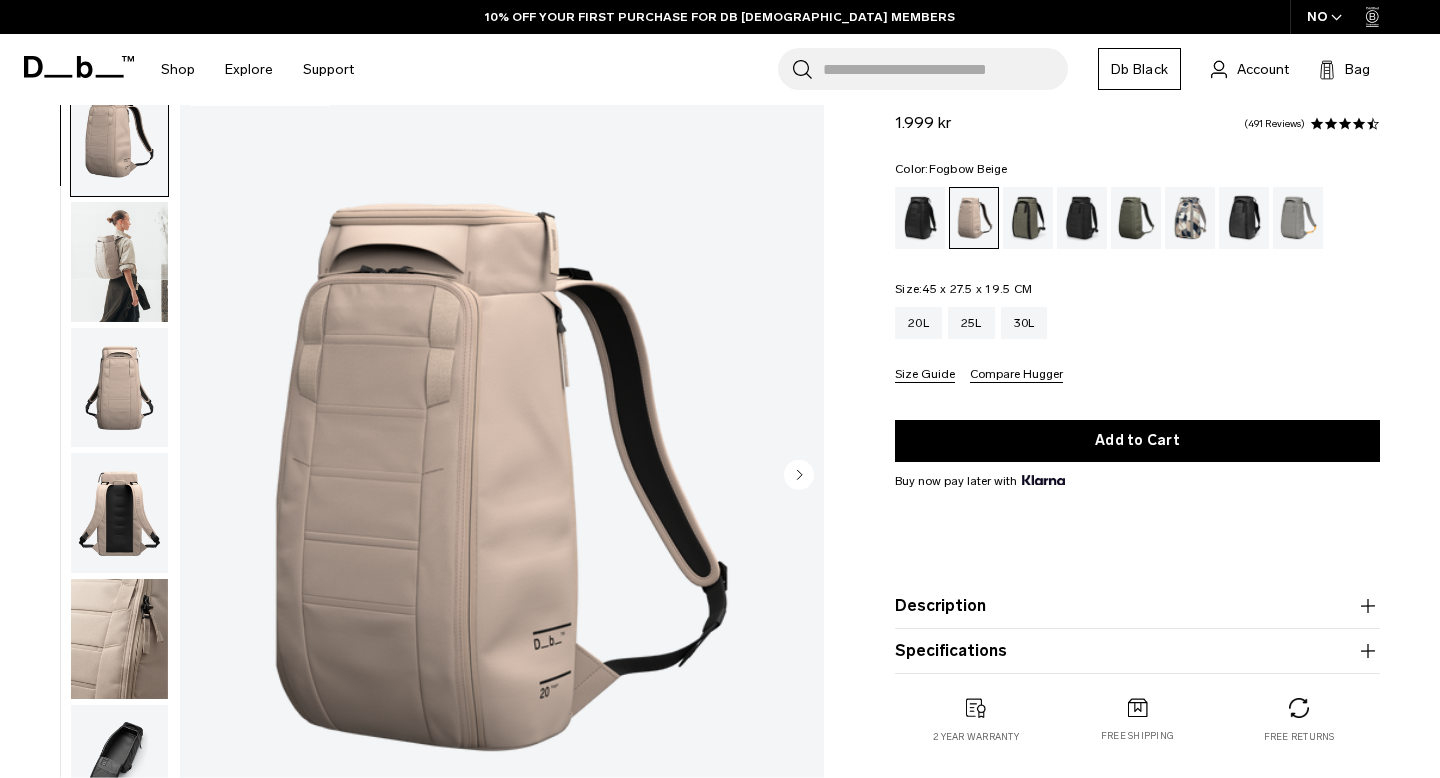 click at bounding box center [119, 262] 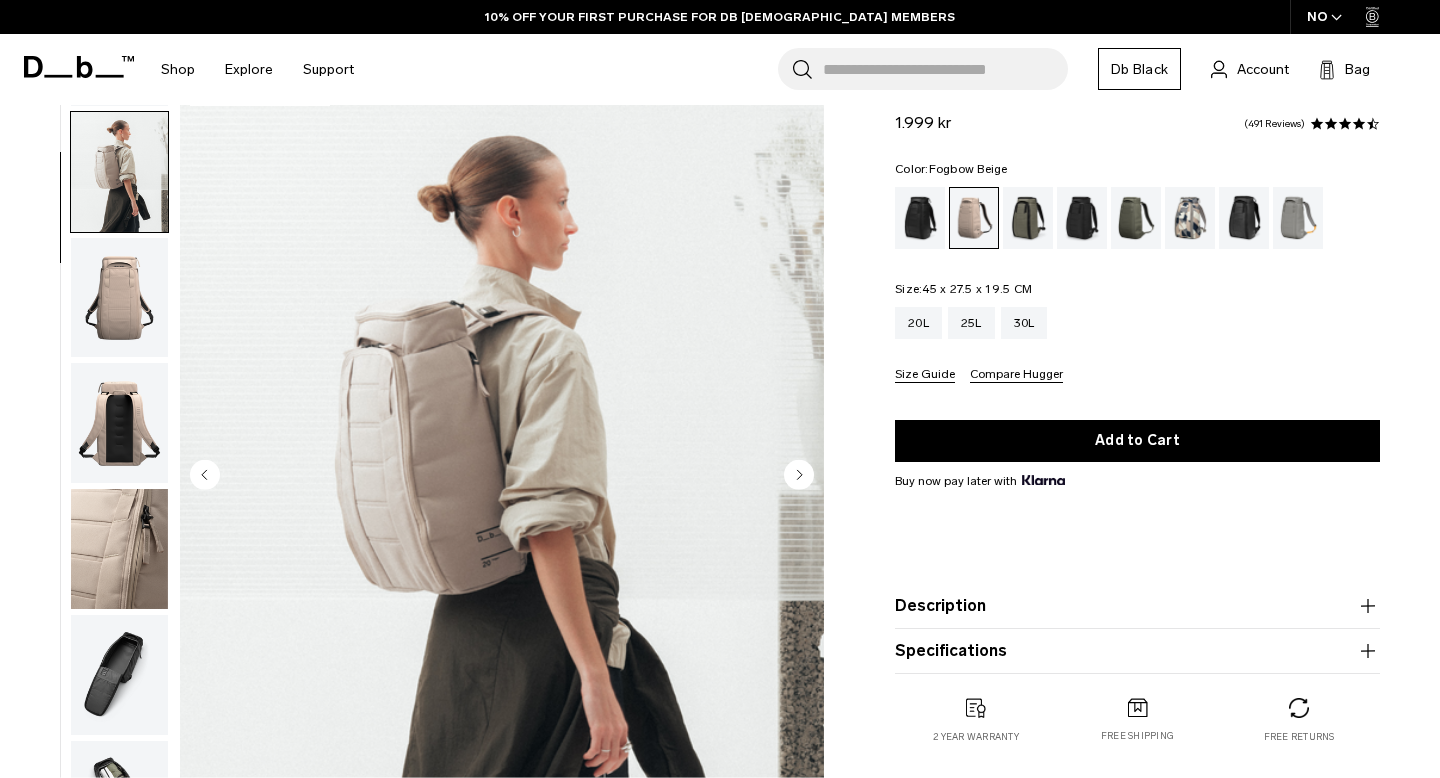 scroll, scrollTop: 126, scrollLeft: 0, axis: vertical 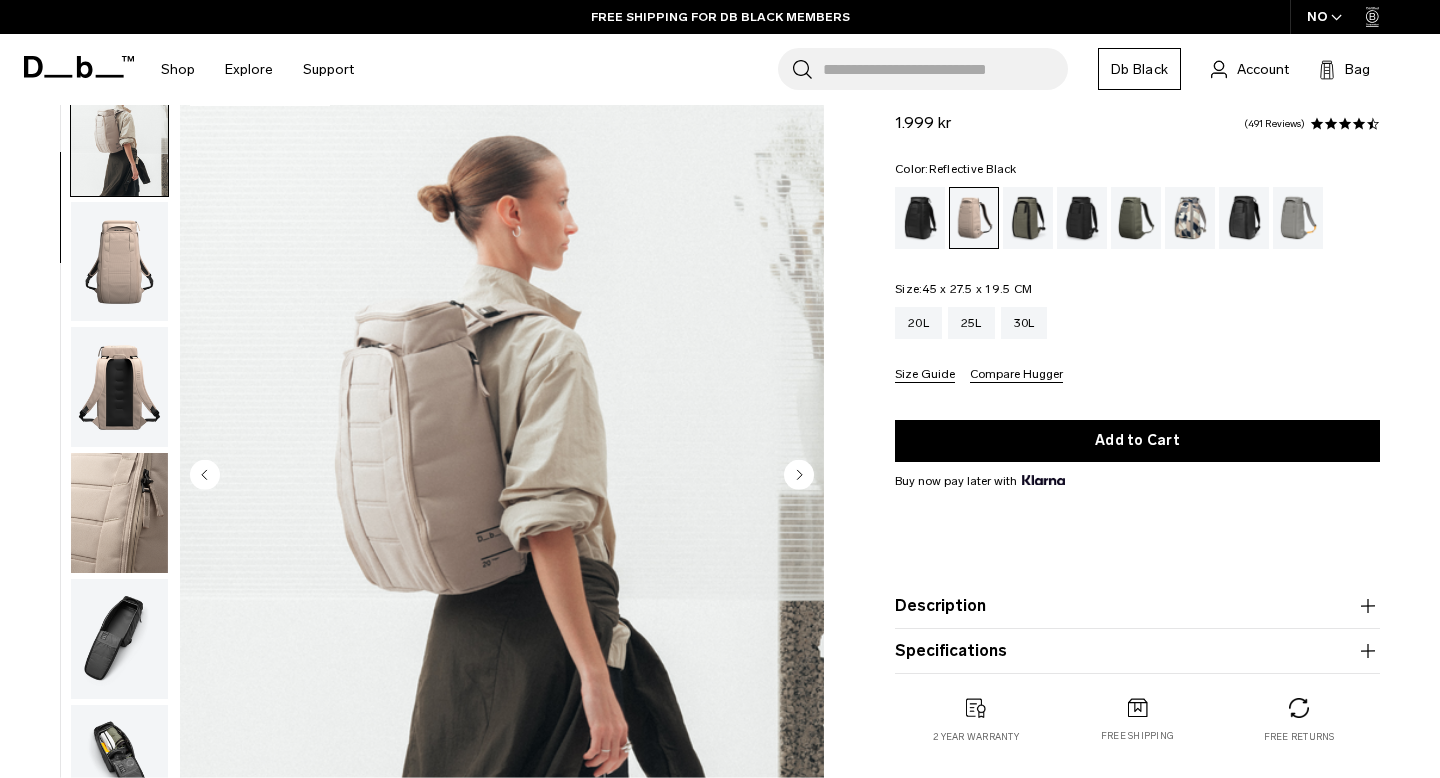 click at bounding box center (1244, 218) 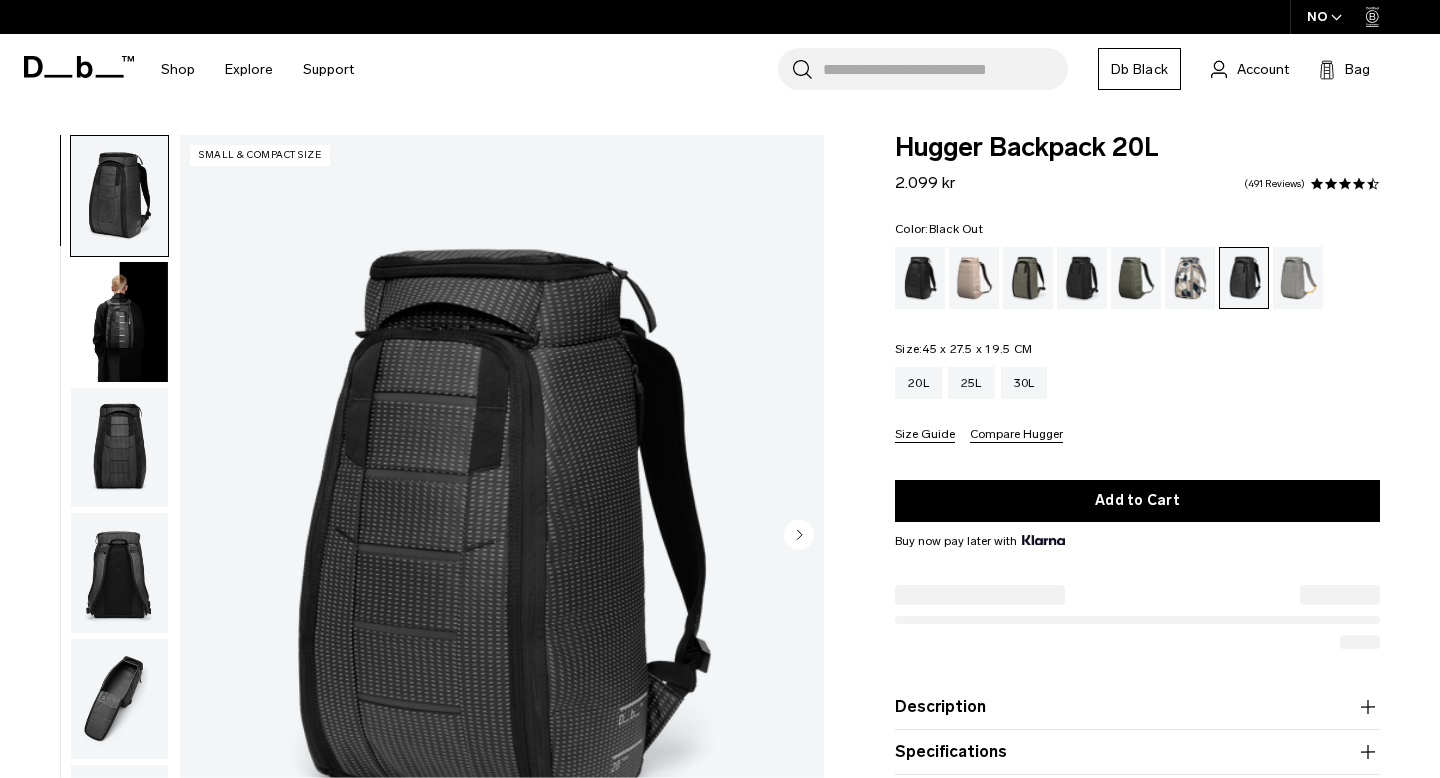 scroll, scrollTop: 0, scrollLeft: 0, axis: both 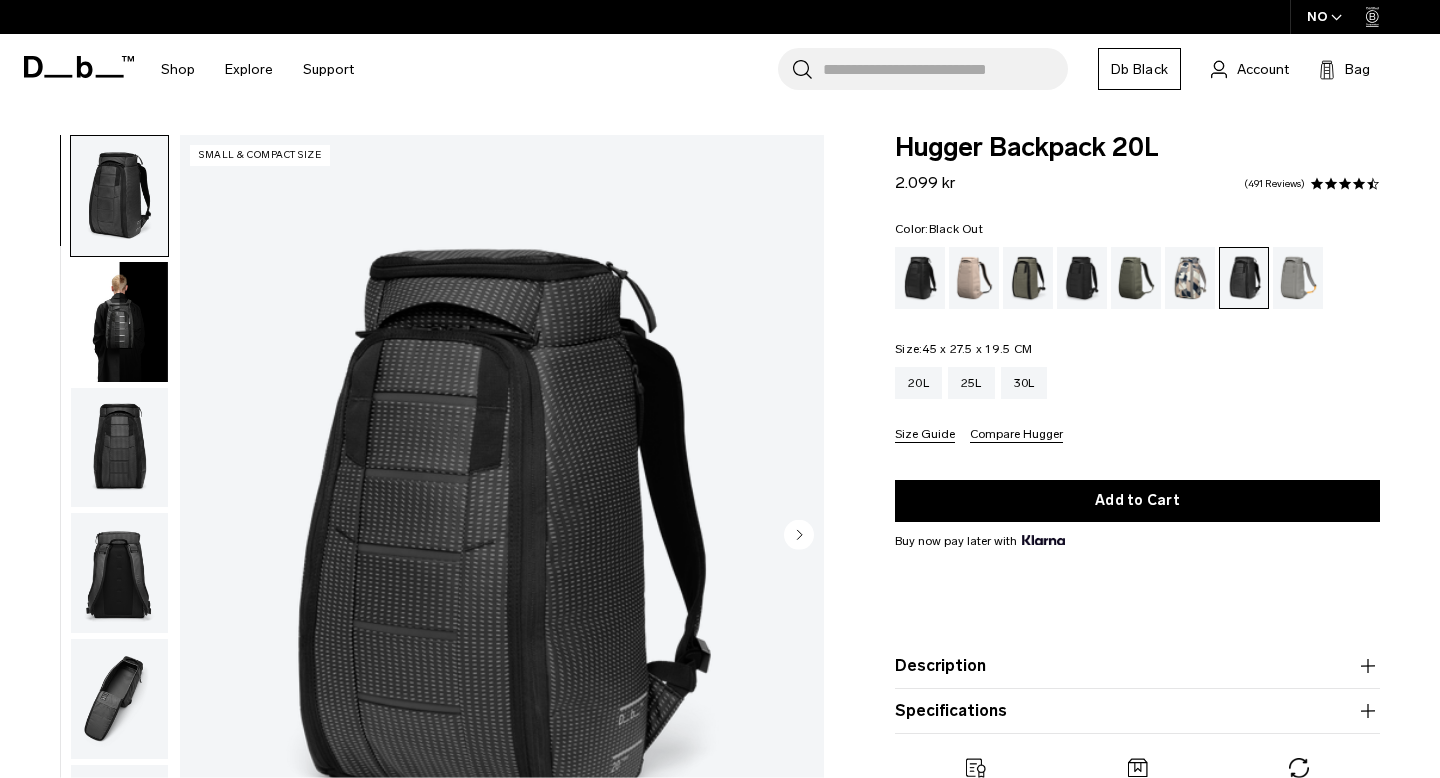 click at bounding box center (920, 278) 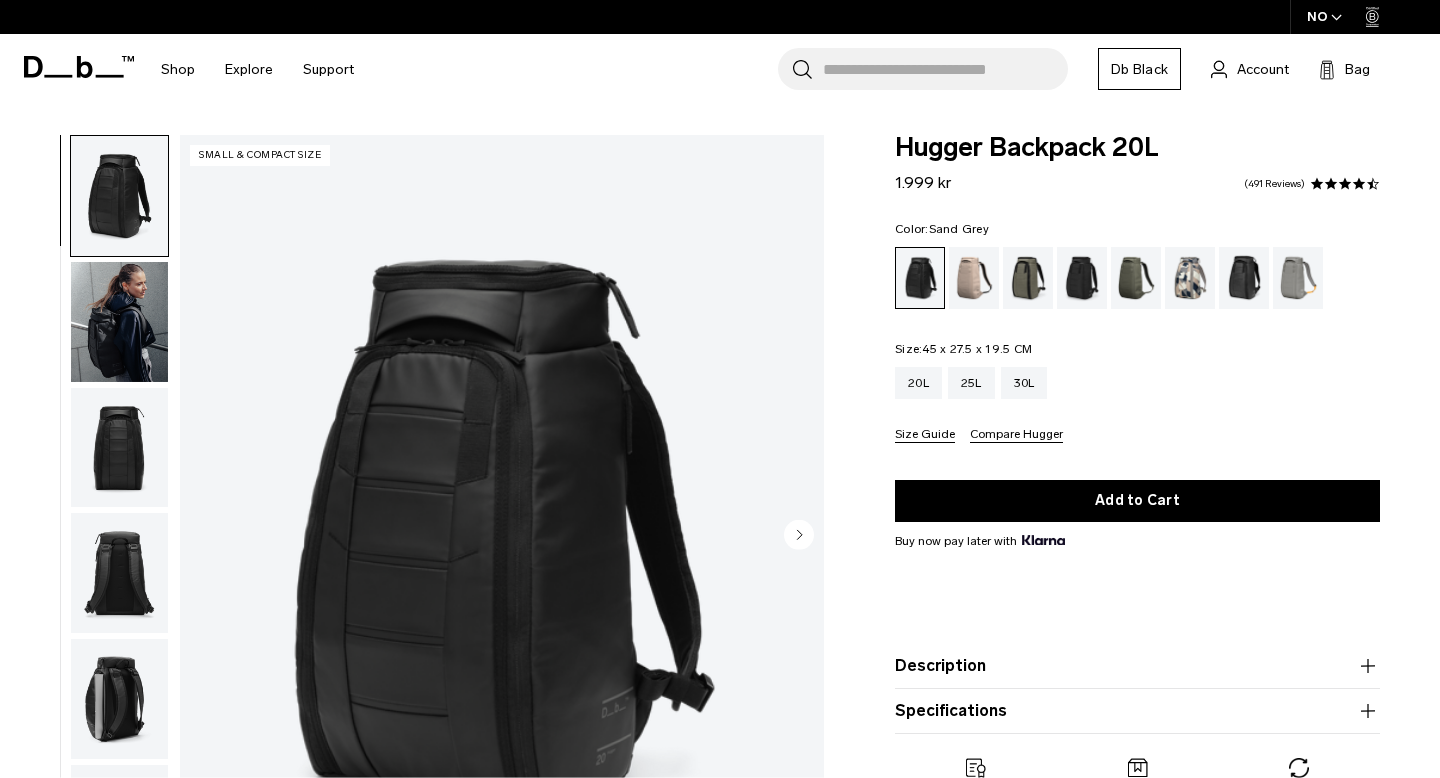 click at bounding box center (1298, 278) 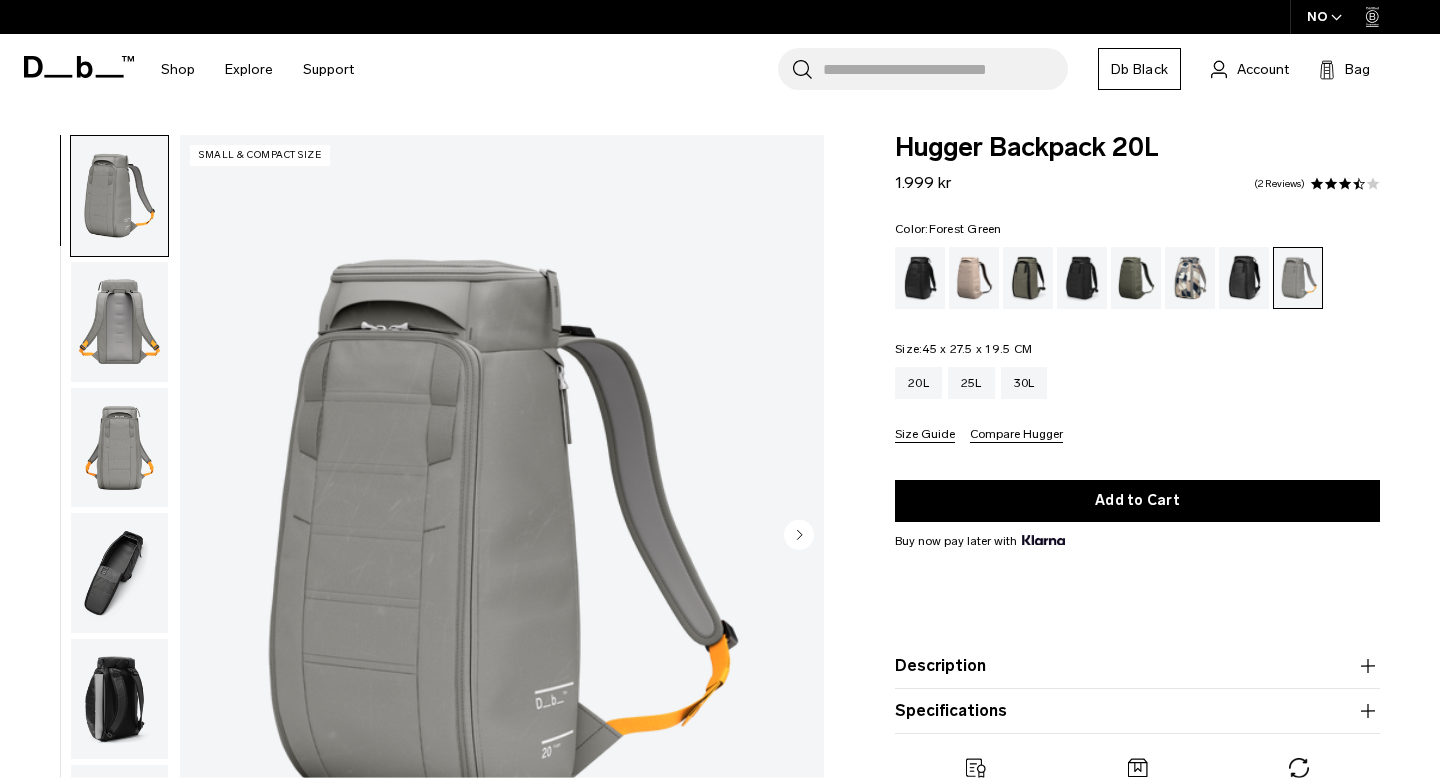 scroll, scrollTop: 0, scrollLeft: 0, axis: both 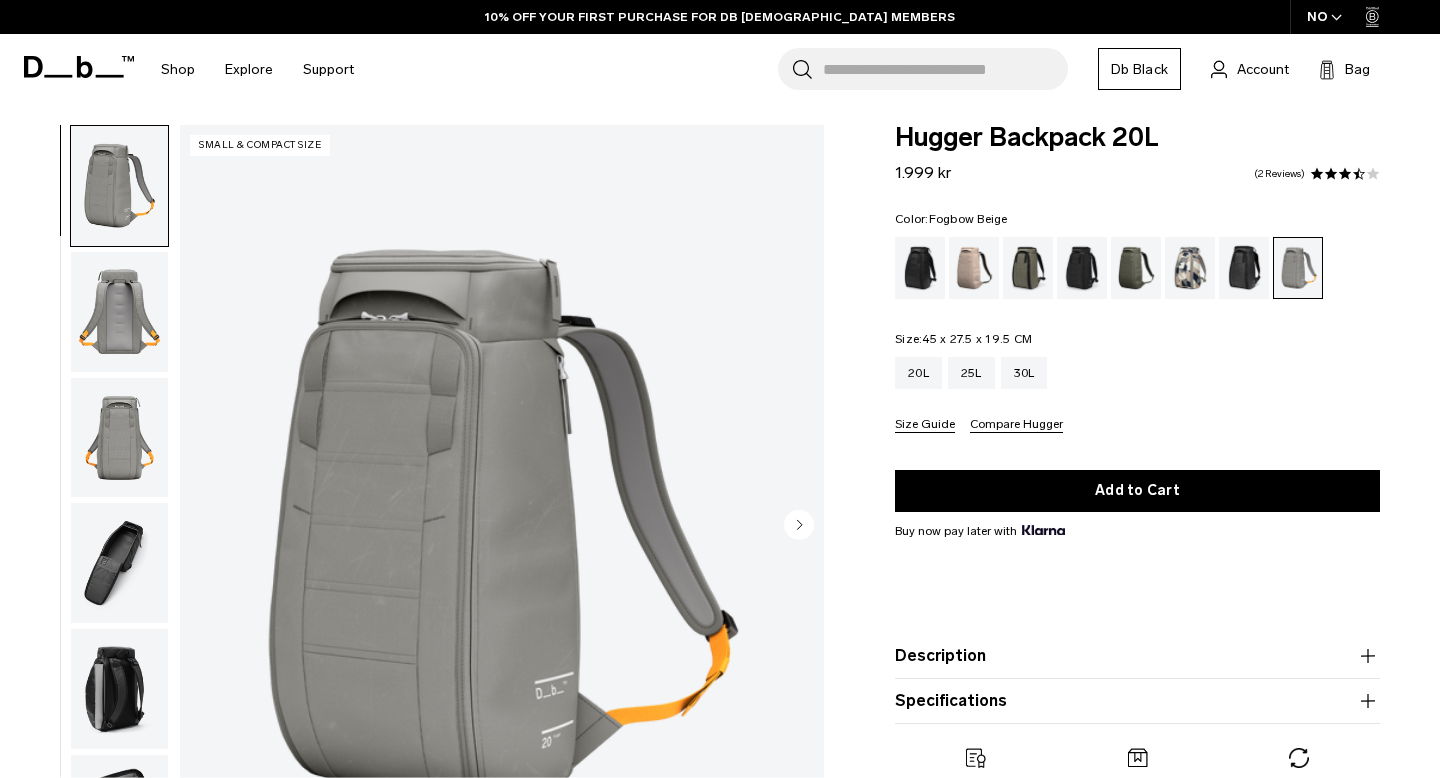 click at bounding box center (974, 268) 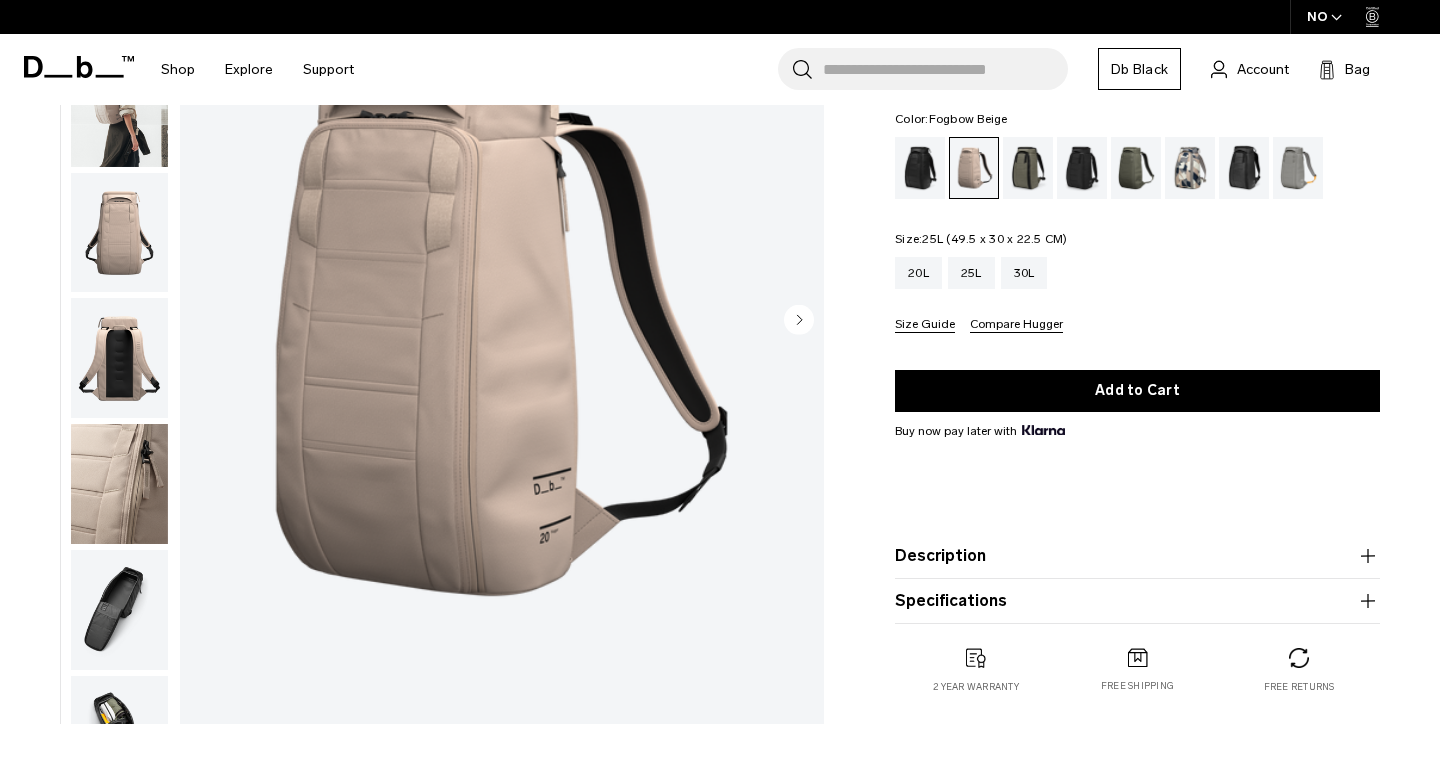 scroll, scrollTop: 227, scrollLeft: 0, axis: vertical 